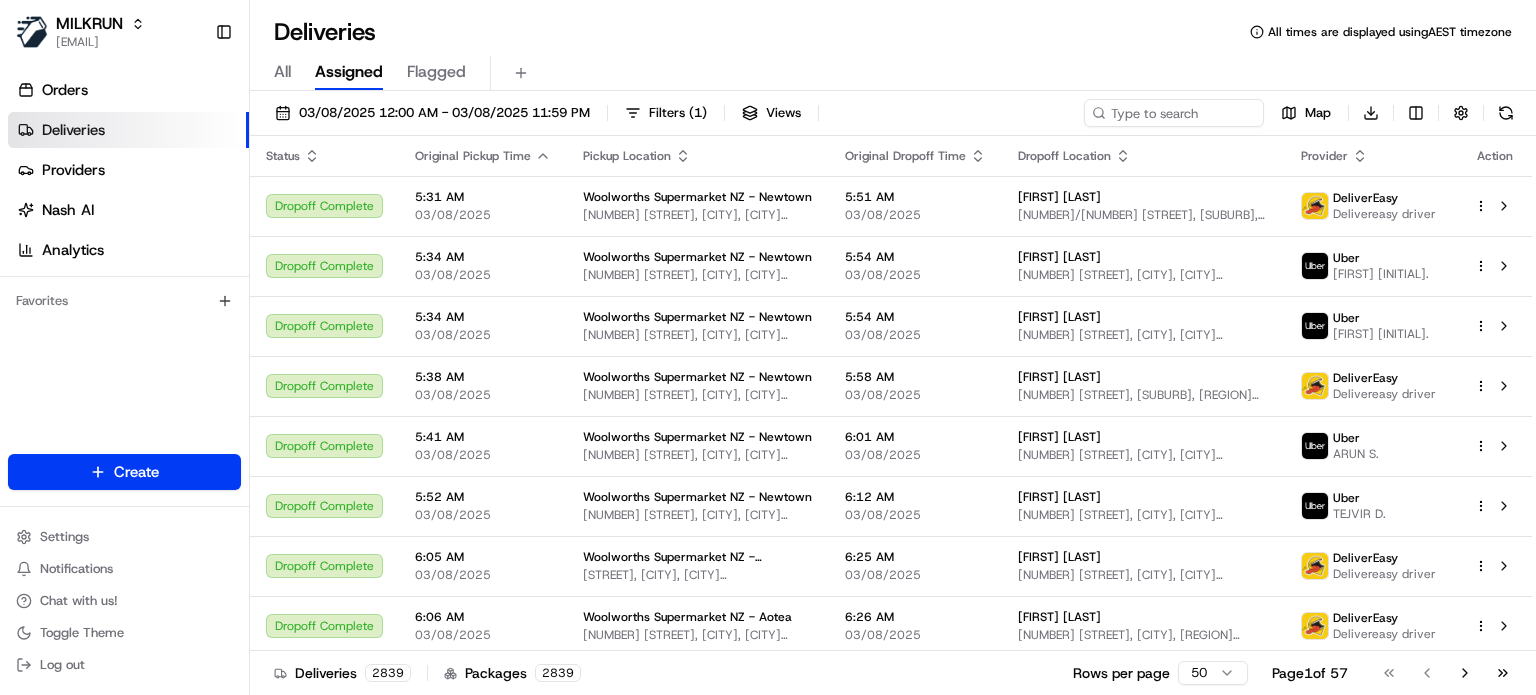 scroll, scrollTop: 0, scrollLeft: 0, axis: both 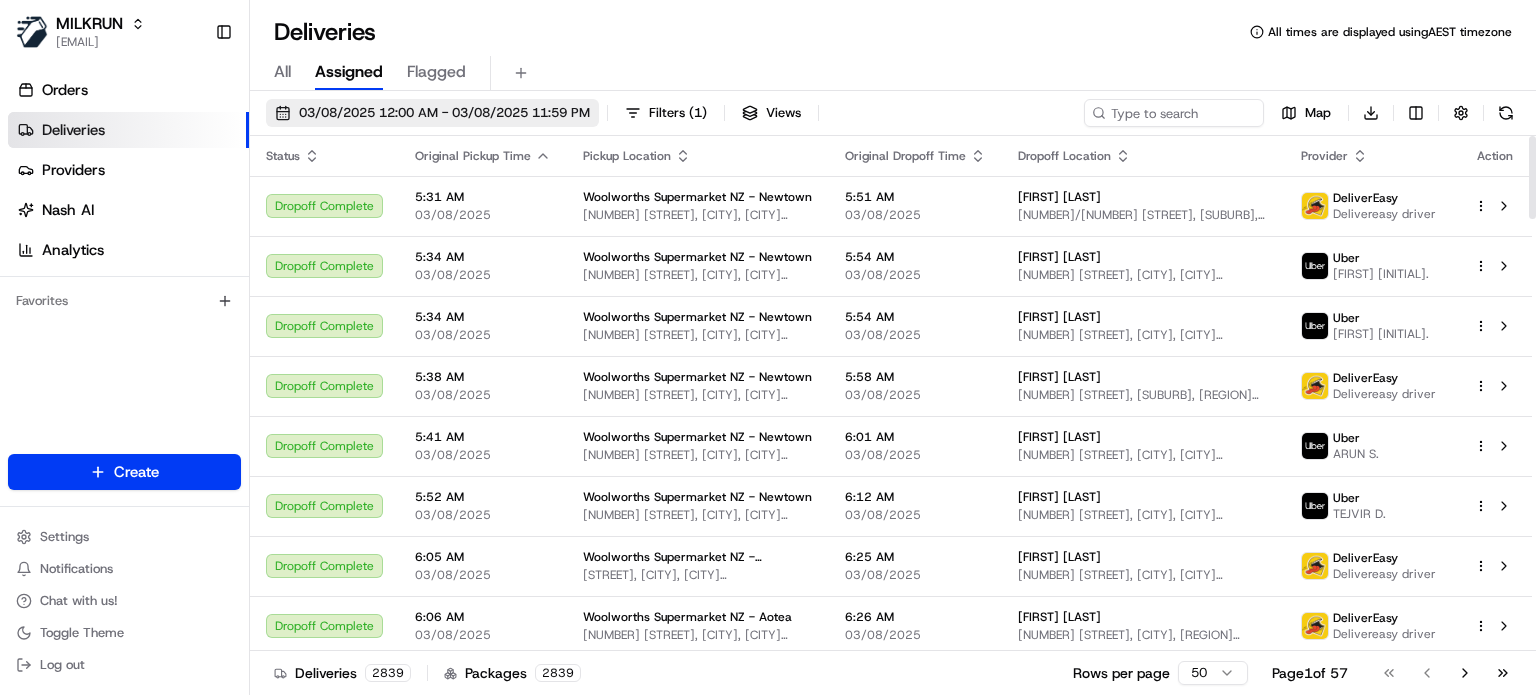 click on "03/08/2025 12:00 AM - 03/08/2025 11:59 PM" at bounding box center (444, 113) 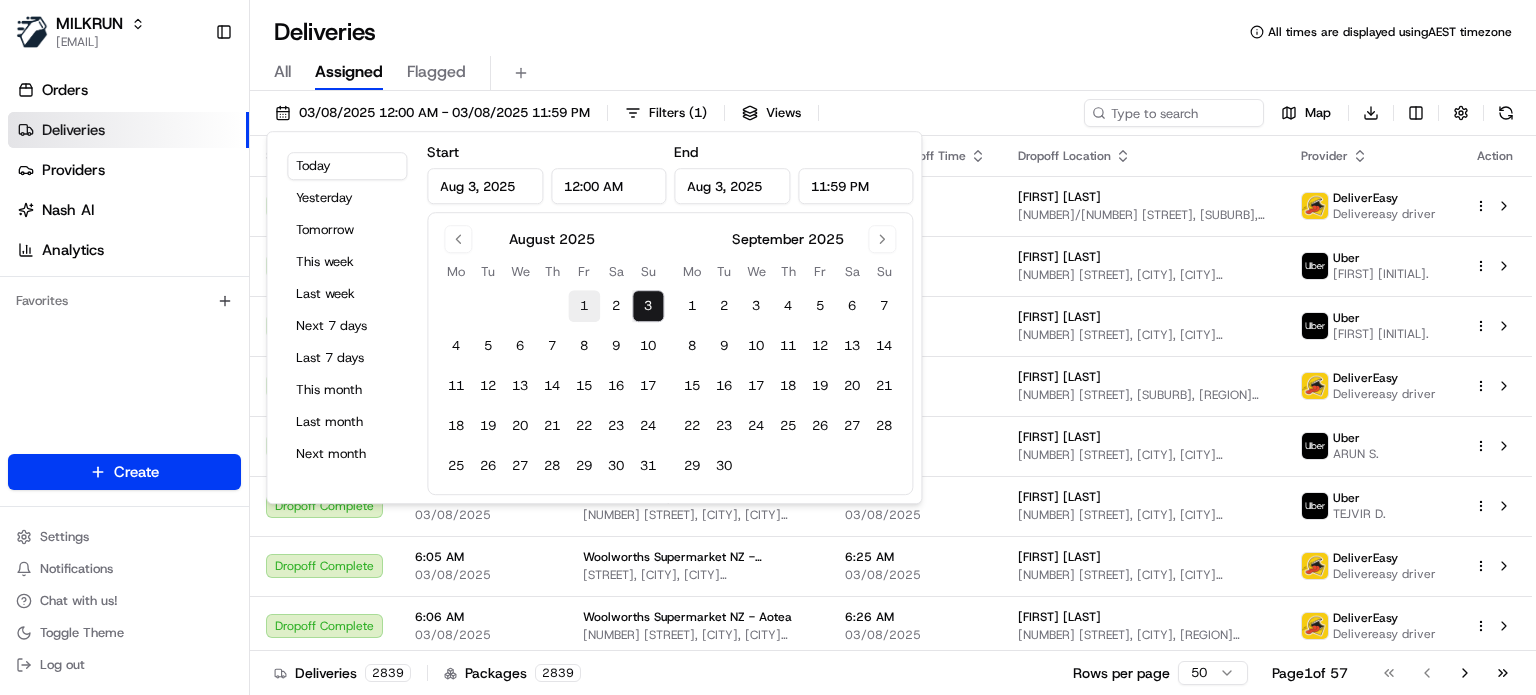 click on "1" at bounding box center (584, 306) 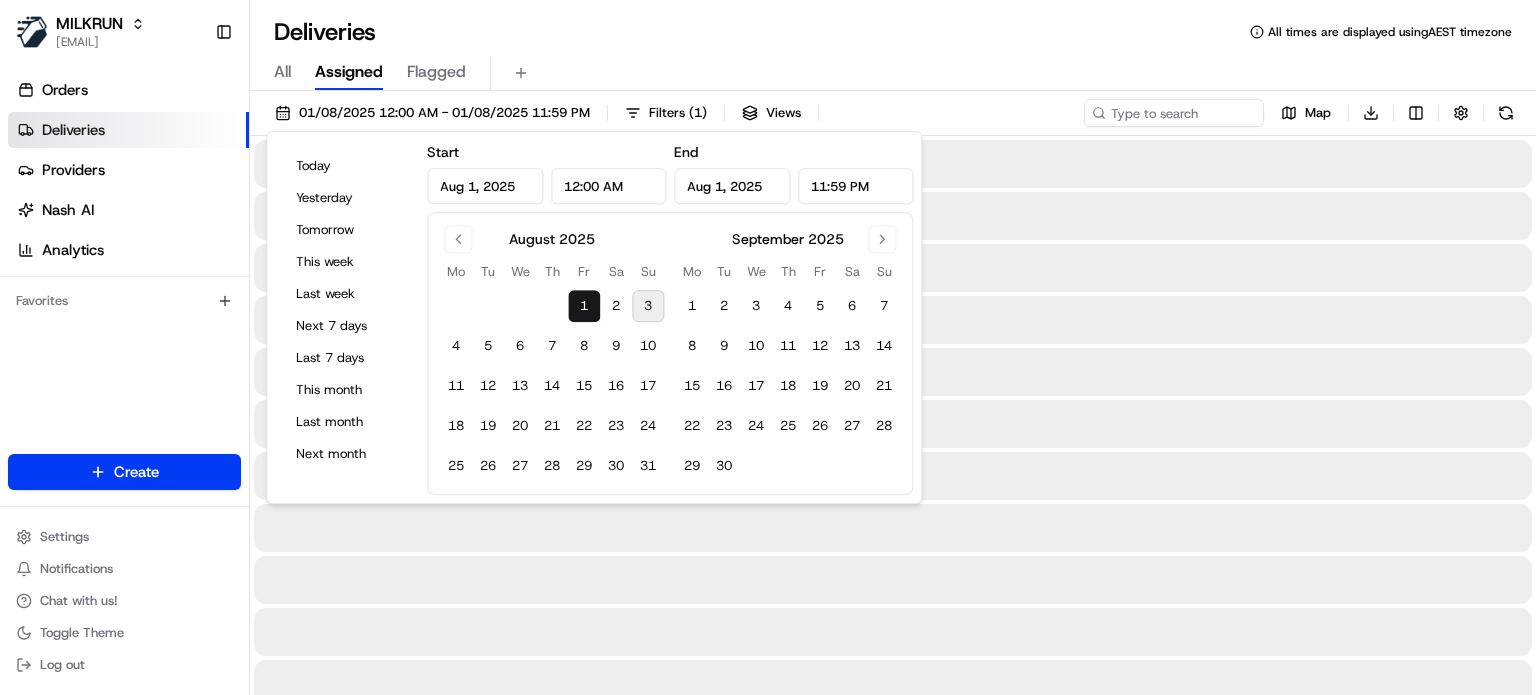 click on "1" at bounding box center (584, 306) 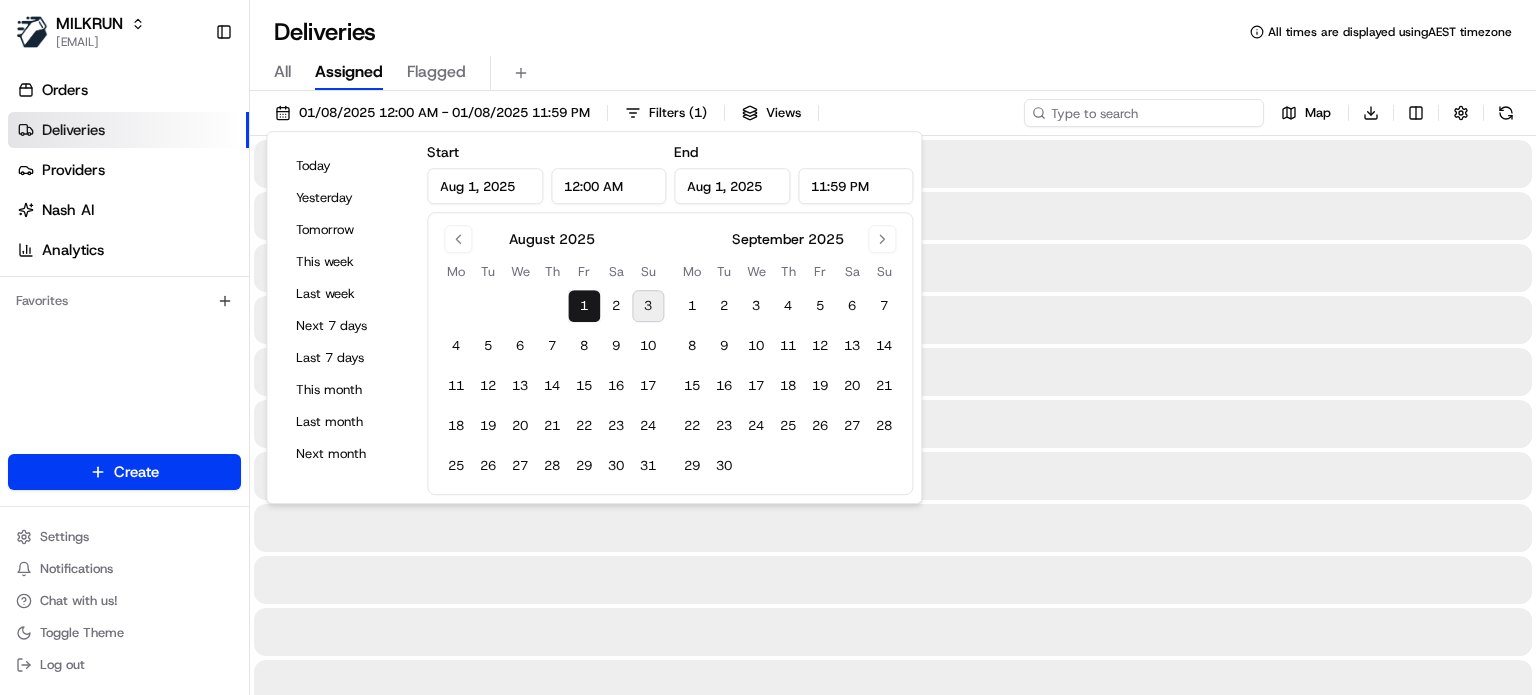 click at bounding box center [1144, 113] 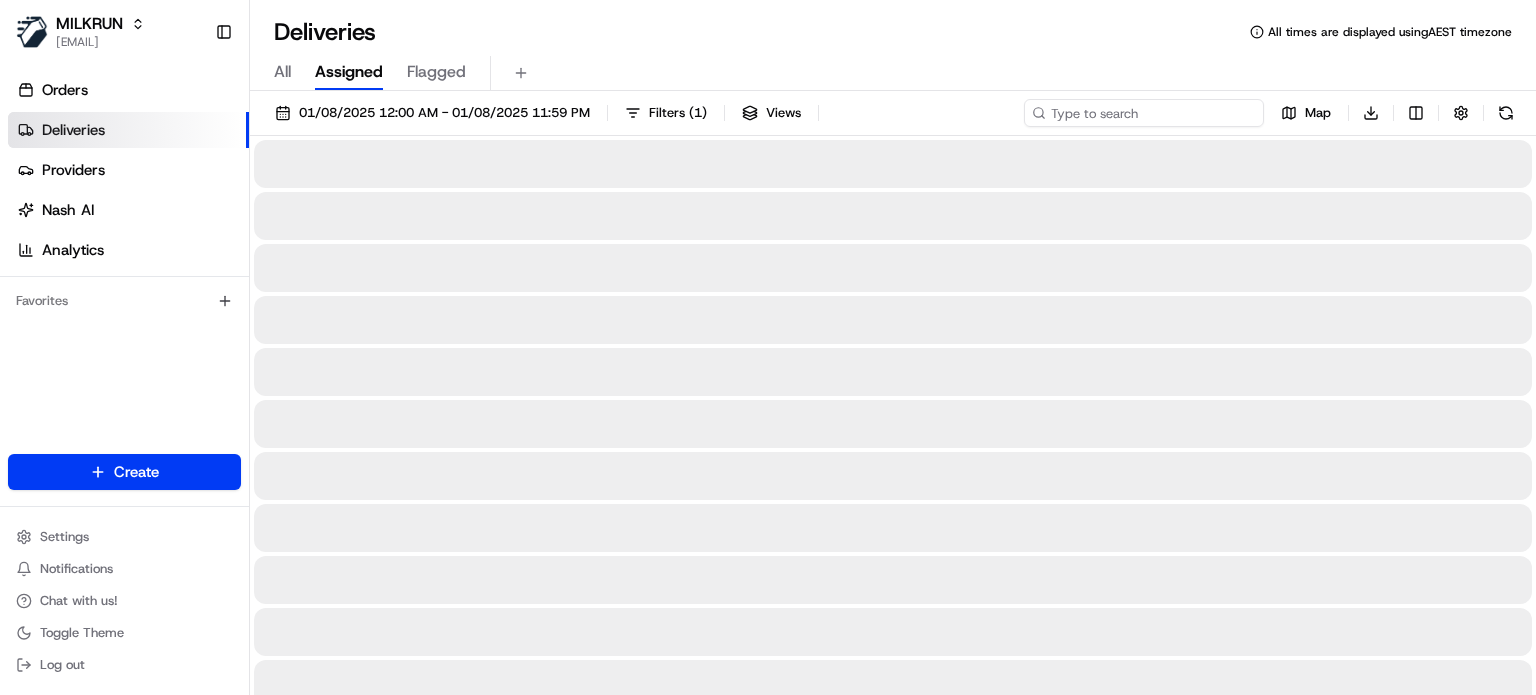 paste on "Susan Tadros" 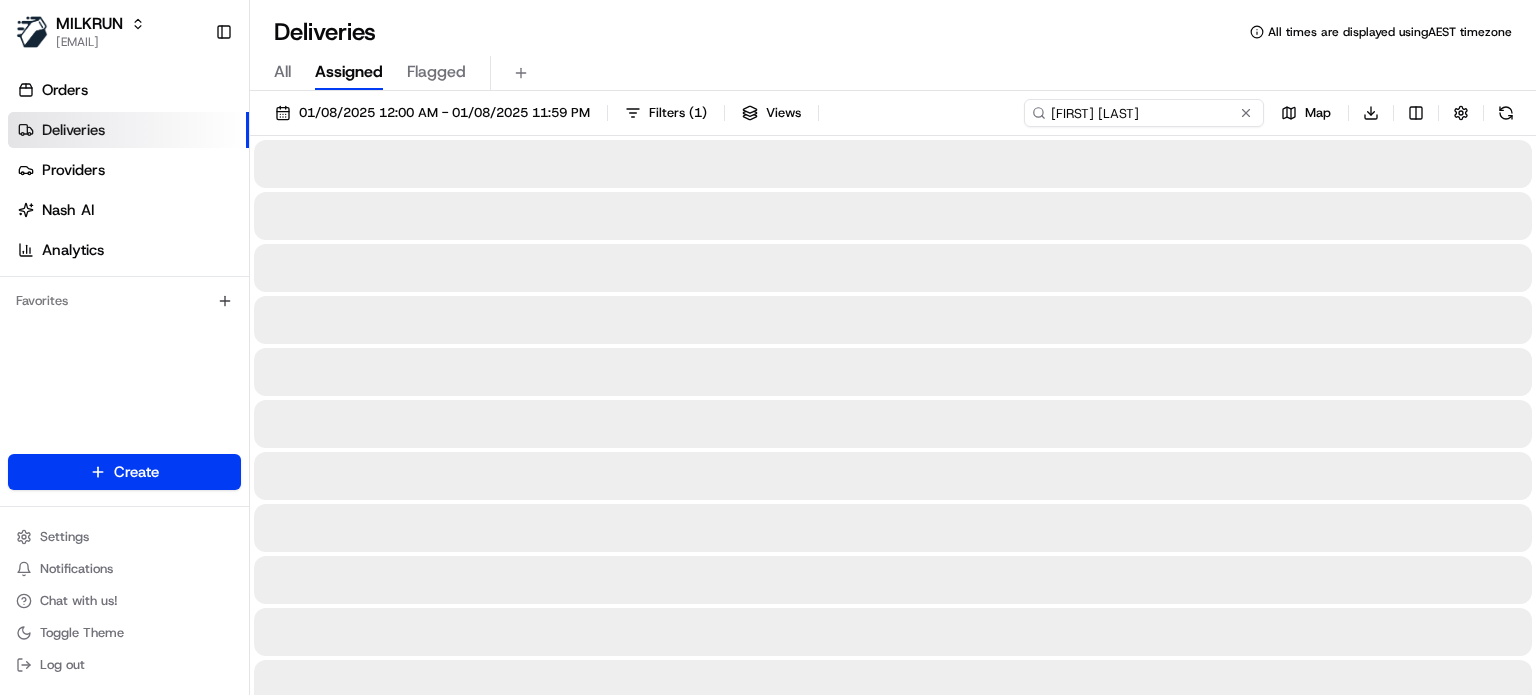 type on "Susan Tadros" 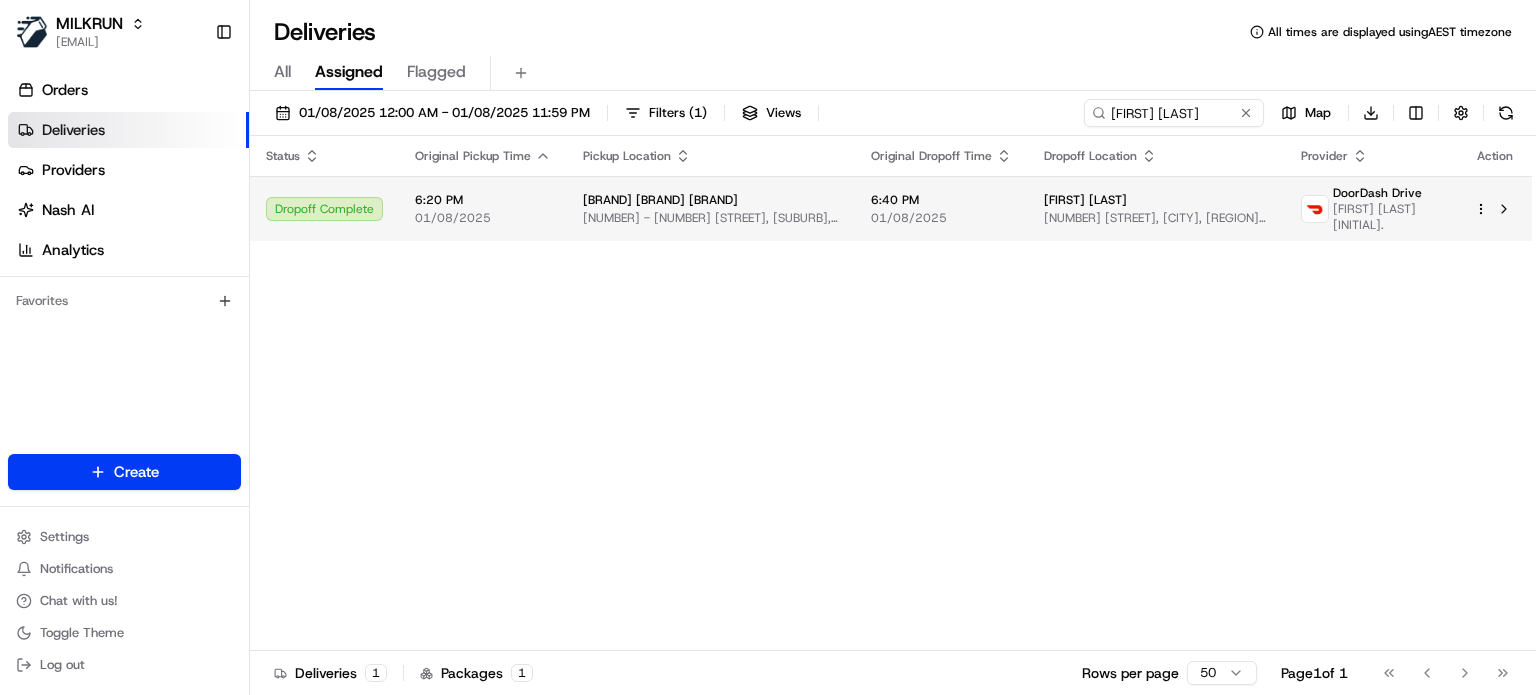 click on "2 - 26 Haldon St, Lakemba, NSW 2195, AU" at bounding box center [711, 218] 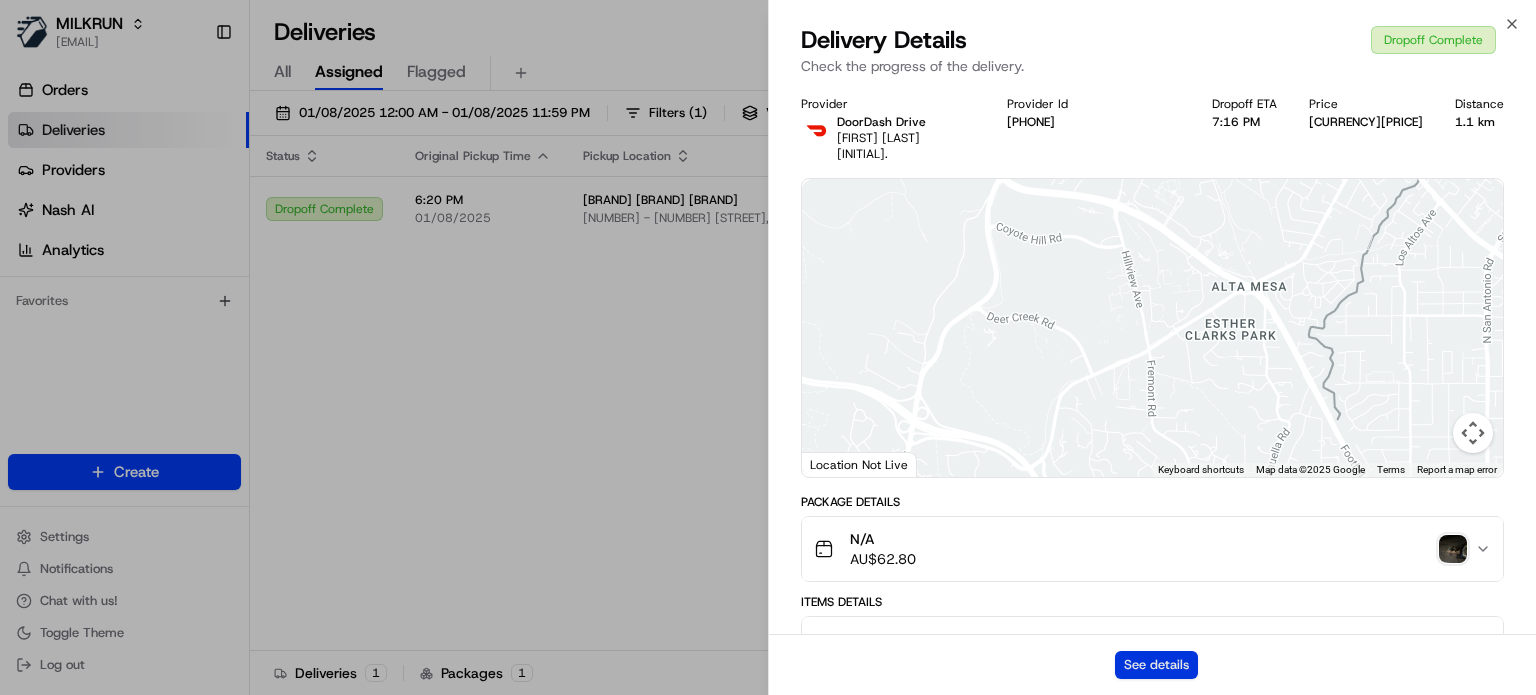 click on "See details" at bounding box center (1156, 665) 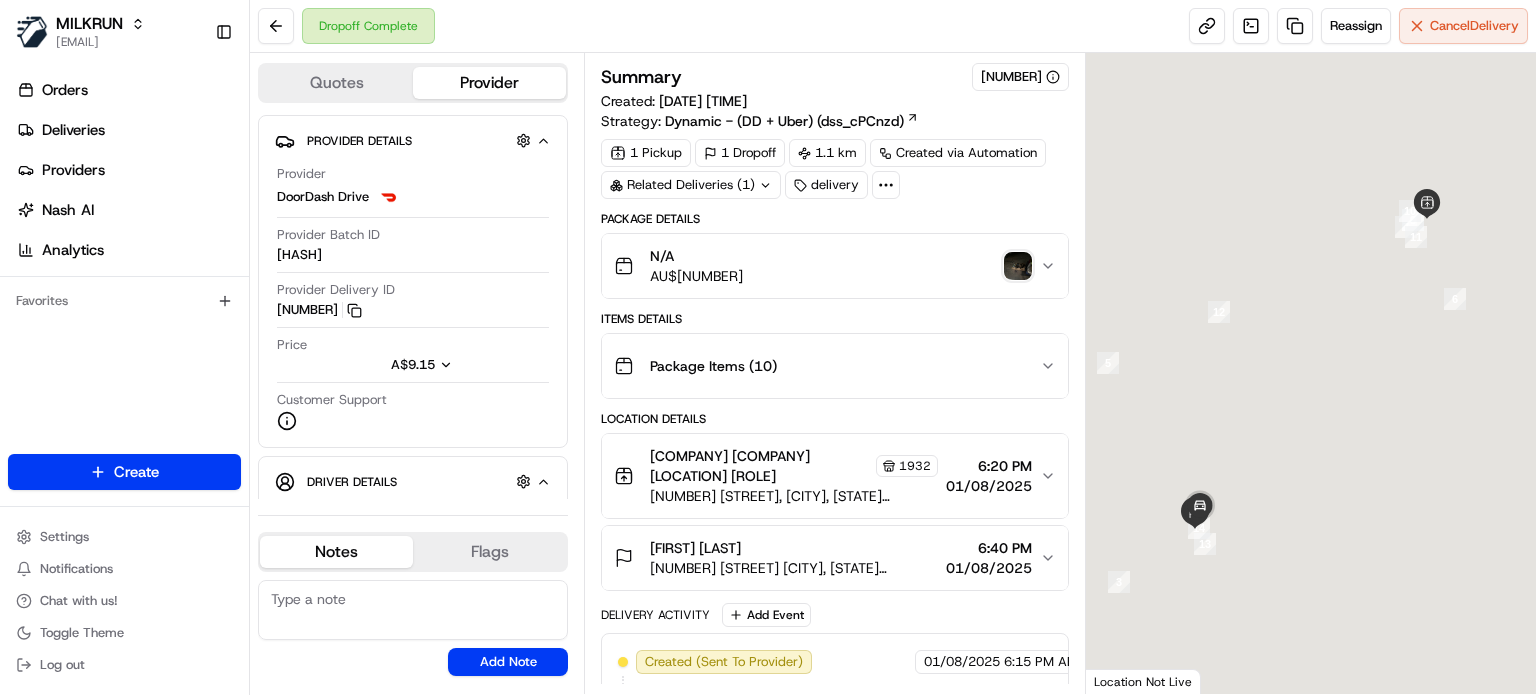 scroll, scrollTop: 0, scrollLeft: 0, axis: both 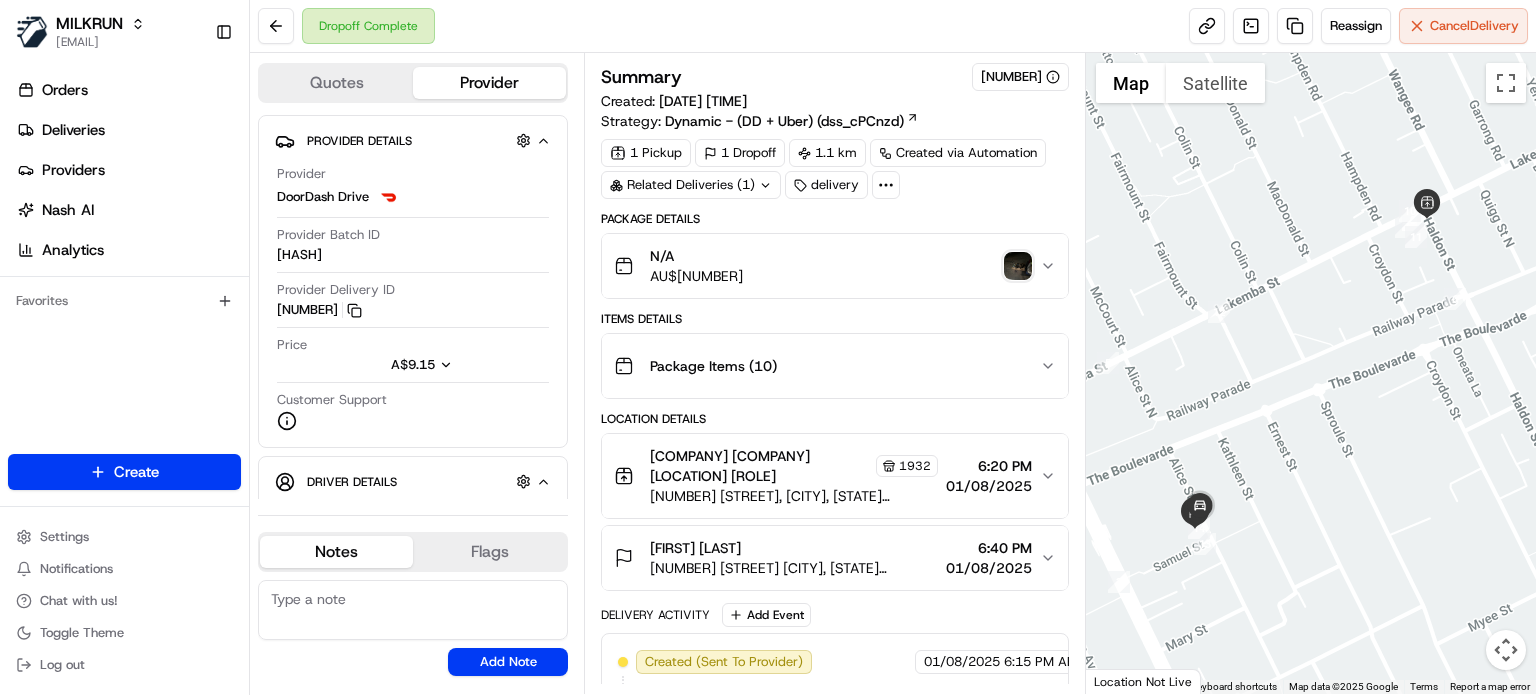 click at bounding box center (1018, 266) 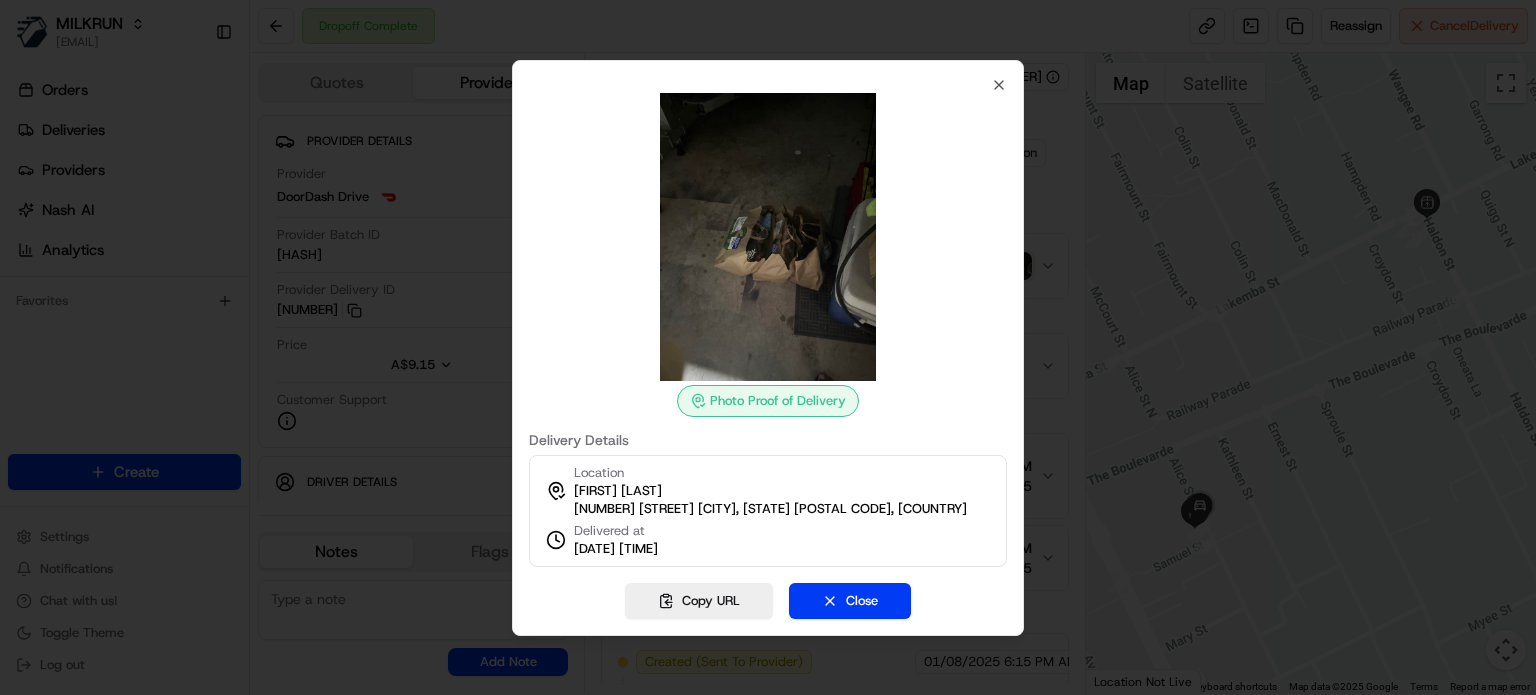 click at bounding box center (768, 237) 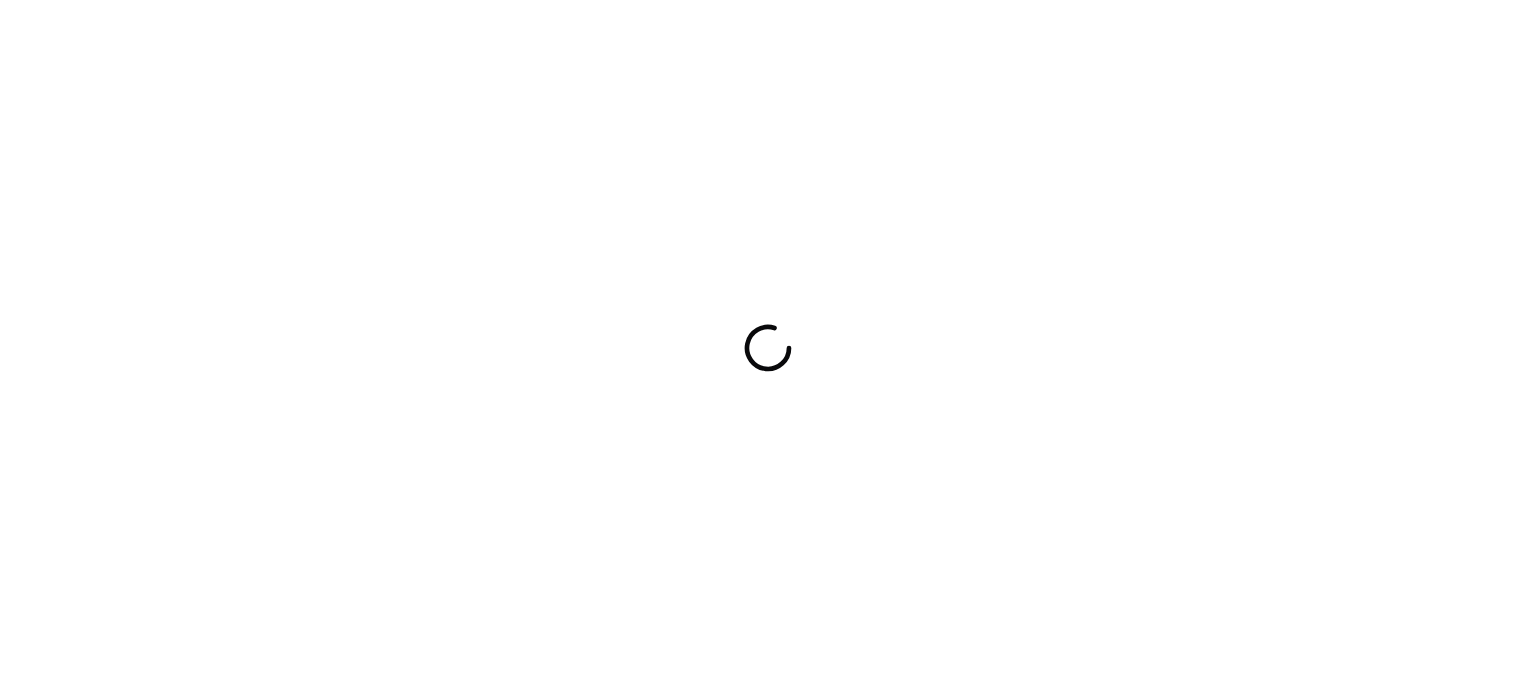 scroll, scrollTop: 0, scrollLeft: 0, axis: both 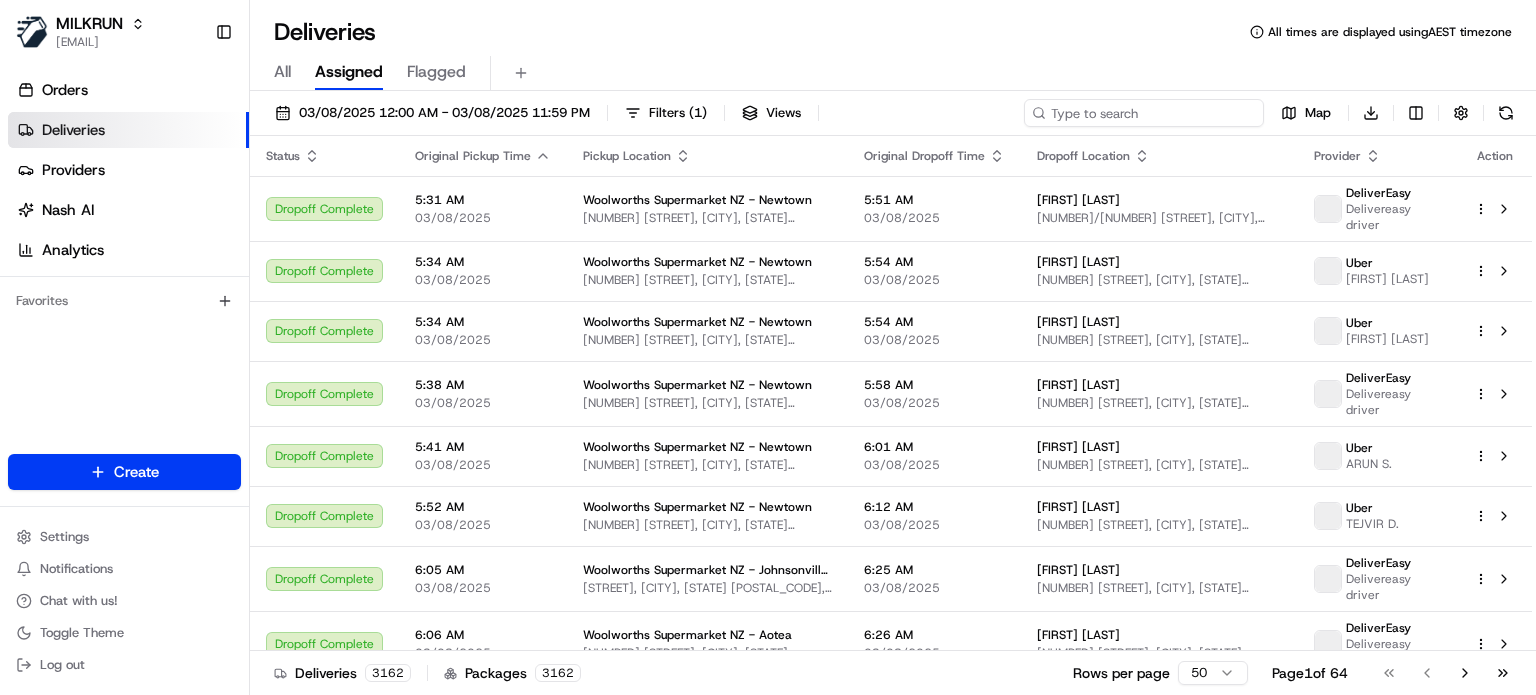 click at bounding box center (1144, 113) 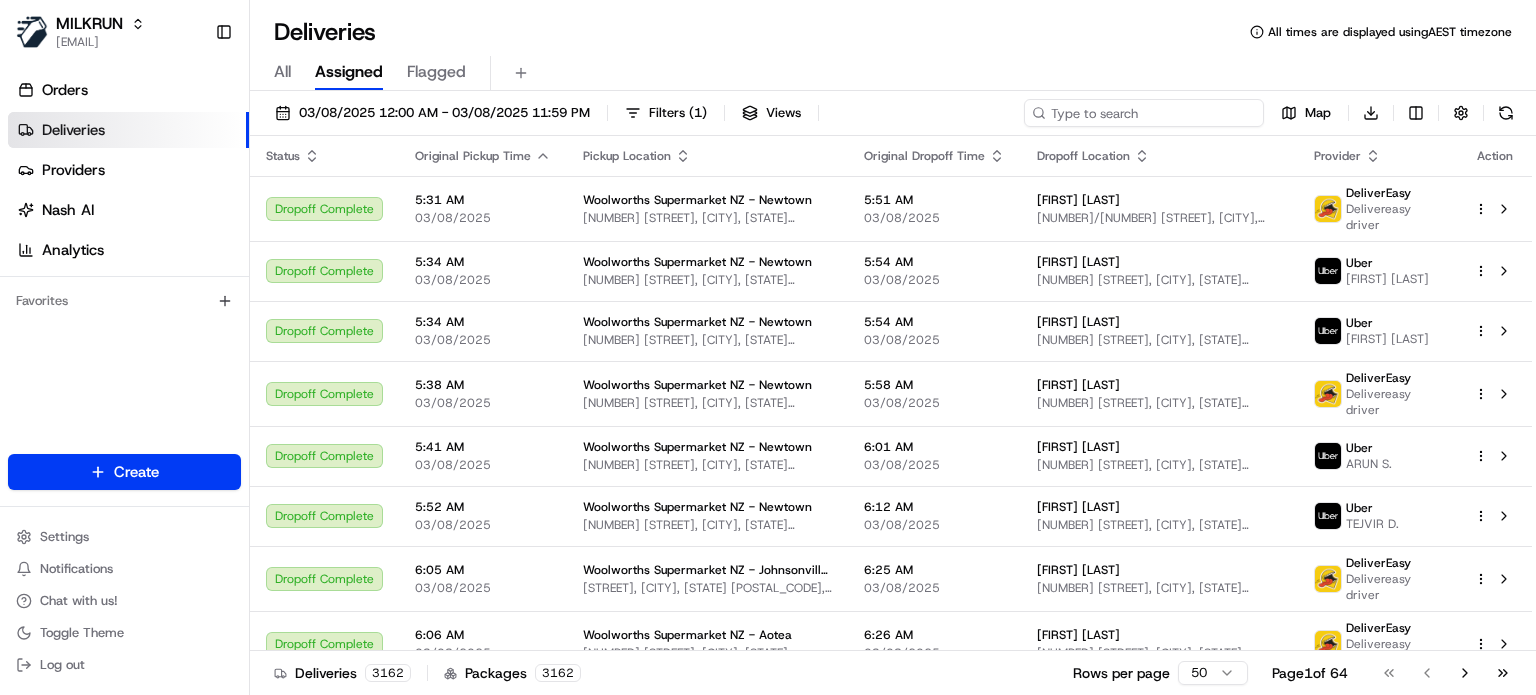 paste on "F6B48" 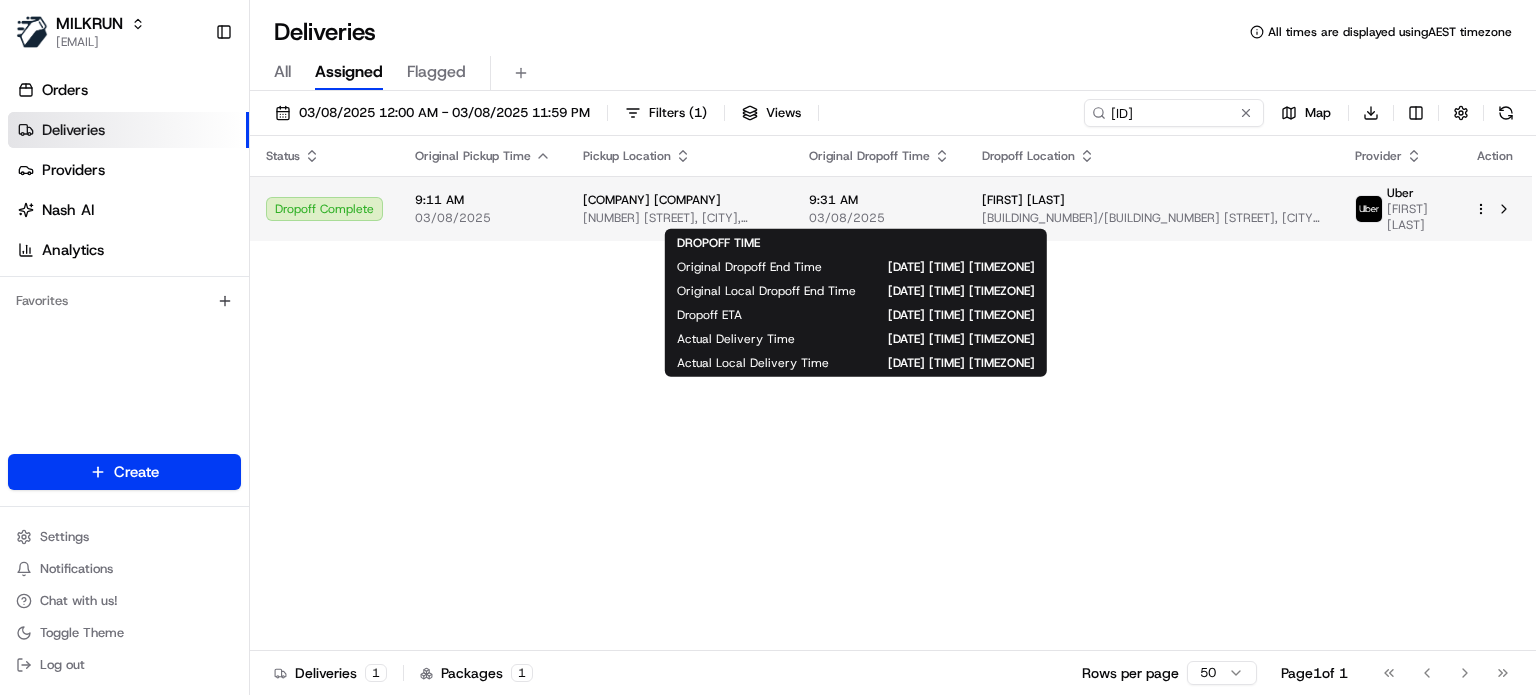 click on "03/08/2025" at bounding box center (879, 218) 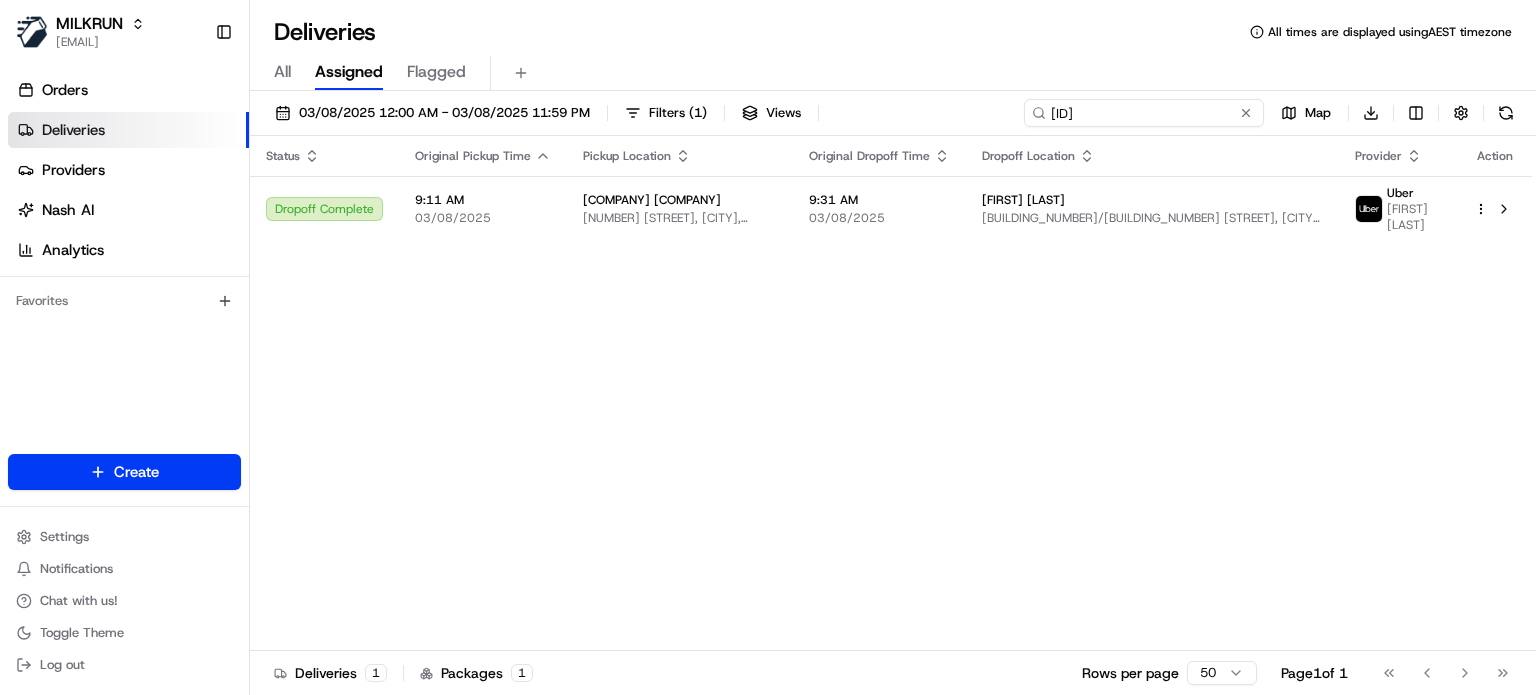 drag, startPoint x: 1165, startPoint y: 114, endPoint x: 1040, endPoint y: 115, distance: 125.004 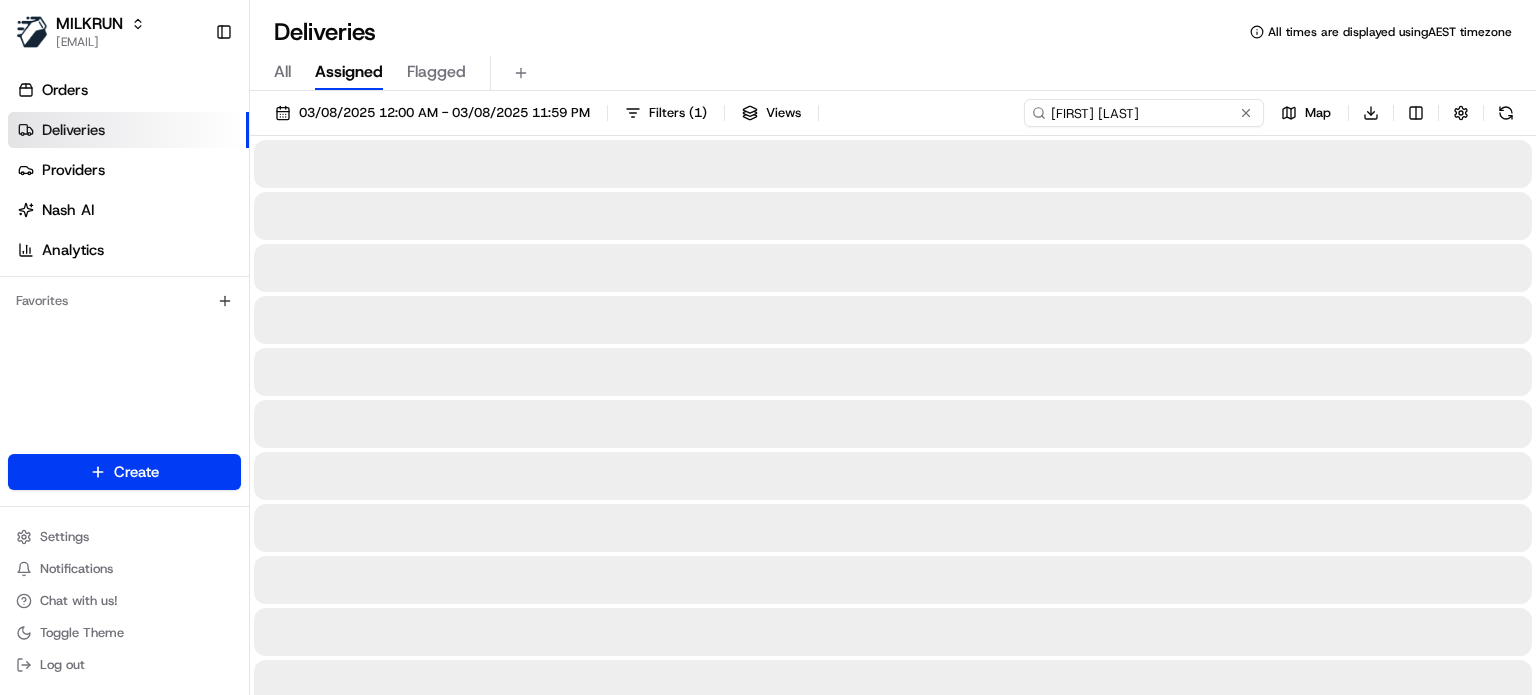 drag, startPoint x: 1152, startPoint y: 114, endPoint x: 924, endPoint y: 111, distance: 228.01973 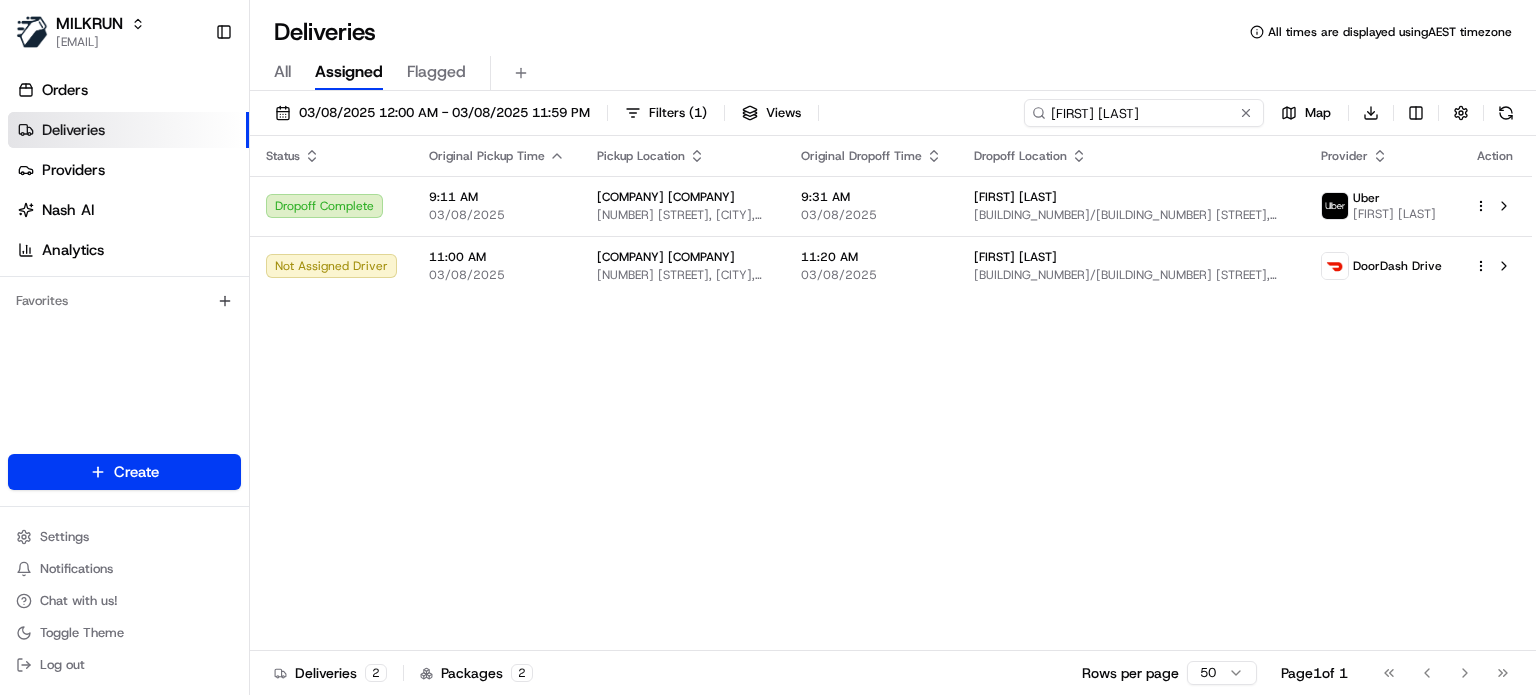 type on "Jess Davies" 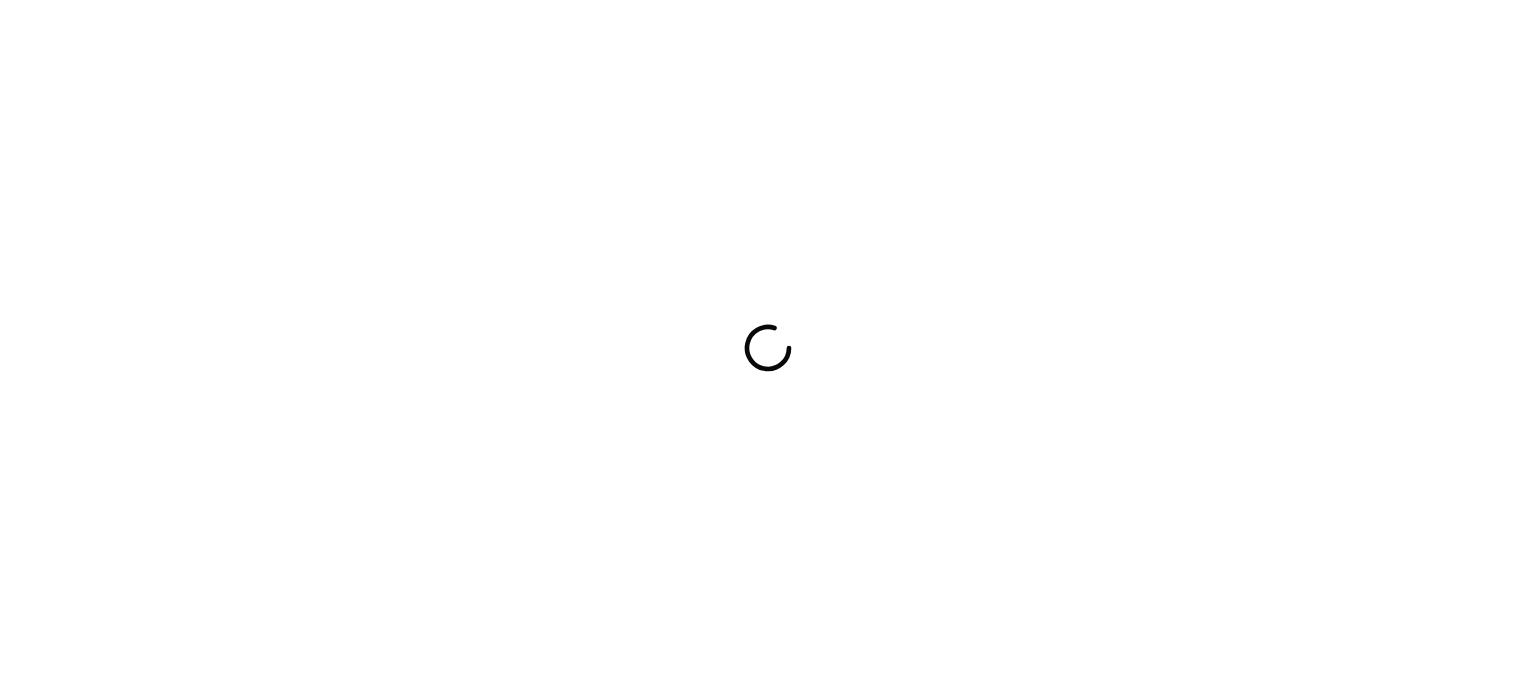 scroll, scrollTop: 0, scrollLeft: 0, axis: both 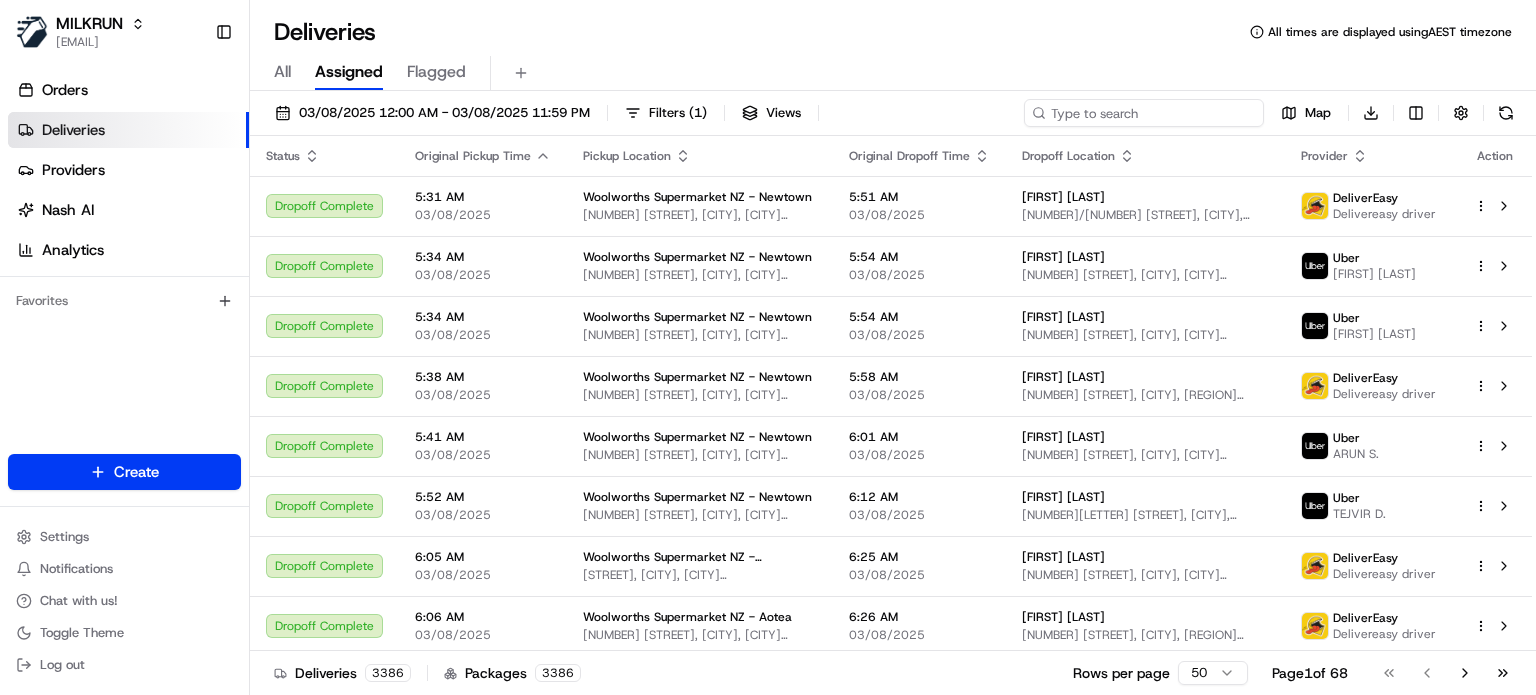 click at bounding box center (1144, 113) 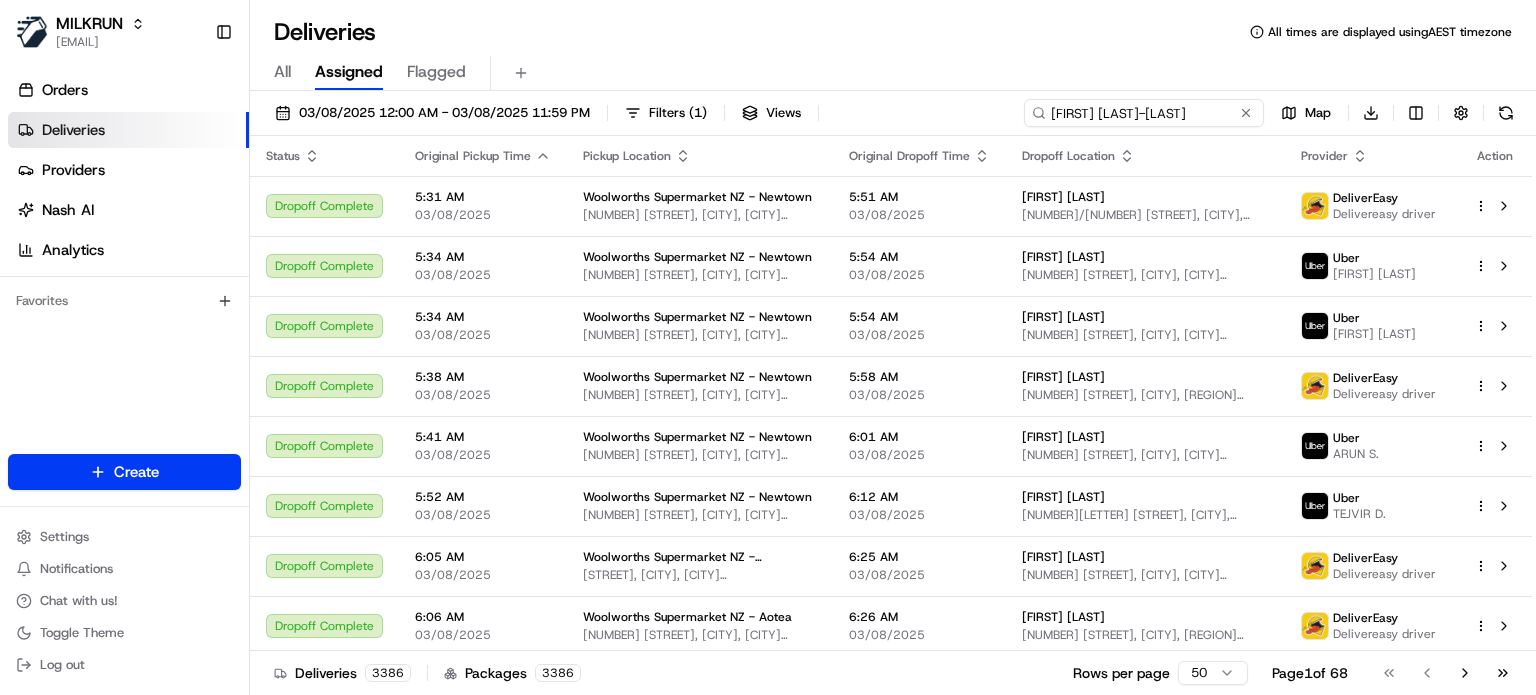 type on "Morgana Riviere-Cheak" 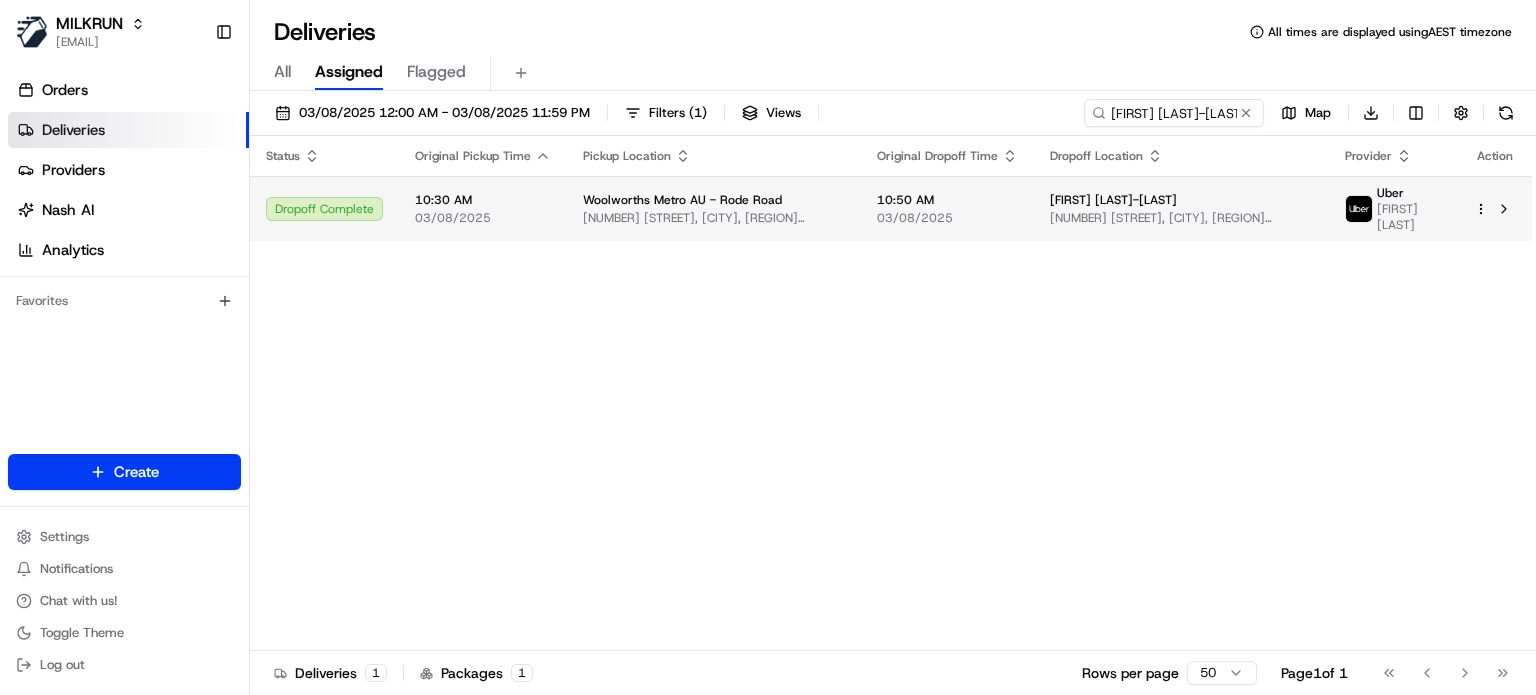 click on "261 Appleby Rd, Stafford Heights, QLD 4053, AU" at bounding box center (714, 218) 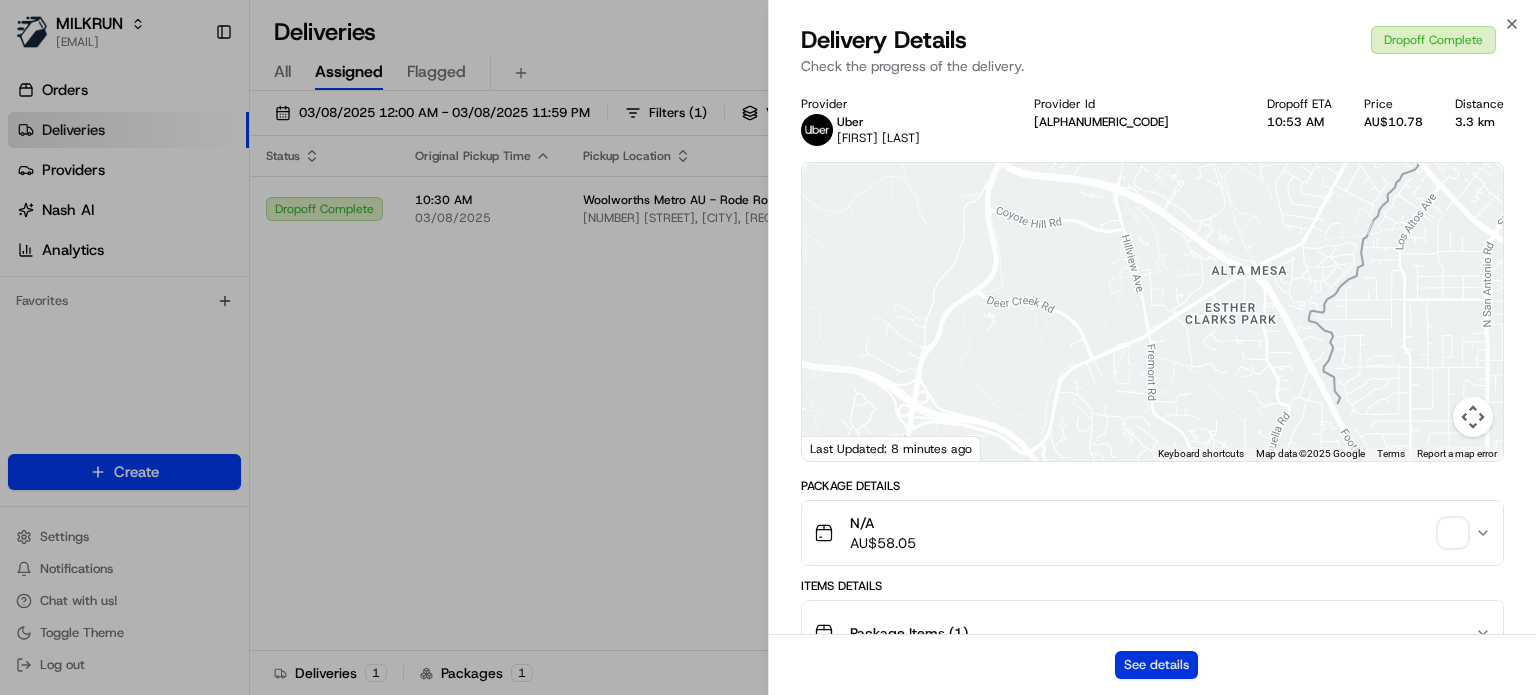 click on "See details" at bounding box center (1156, 665) 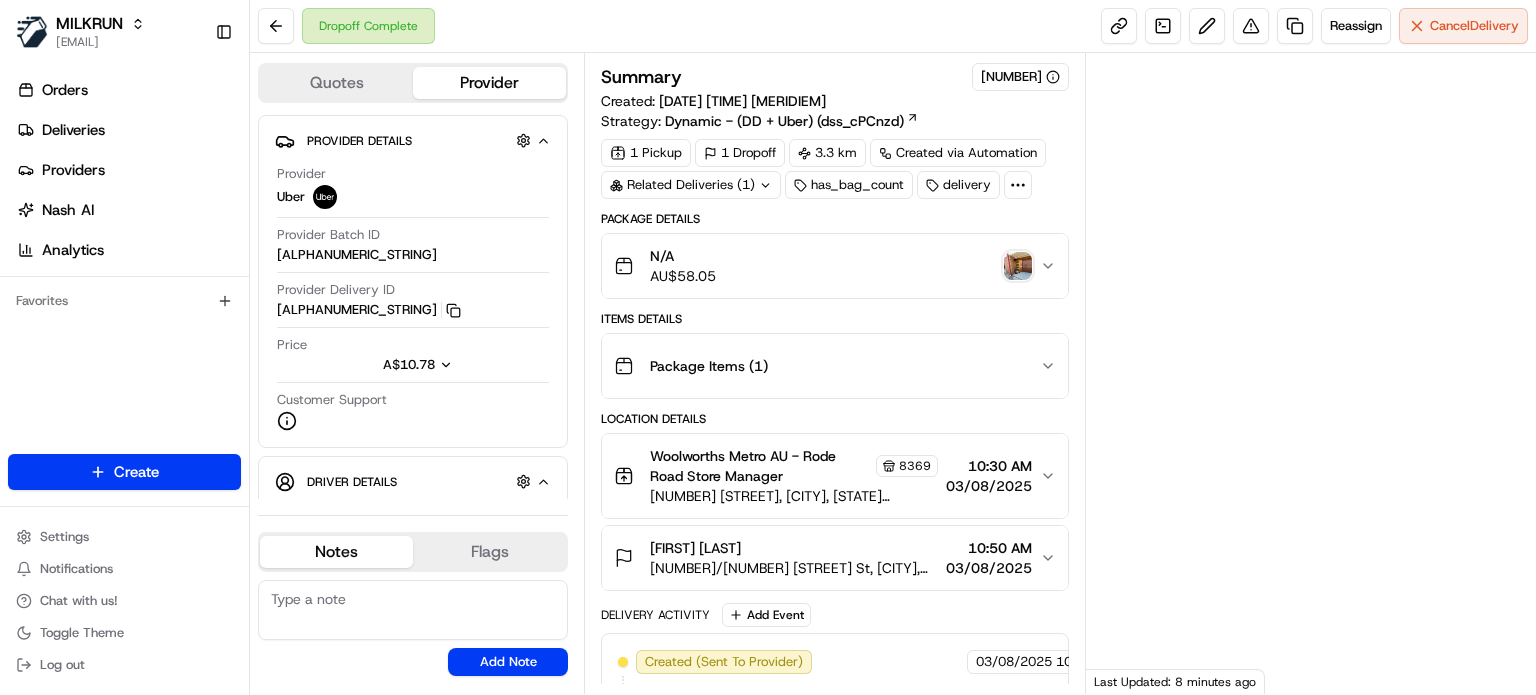 scroll, scrollTop: 0, scrollLeft: 0, axis: both 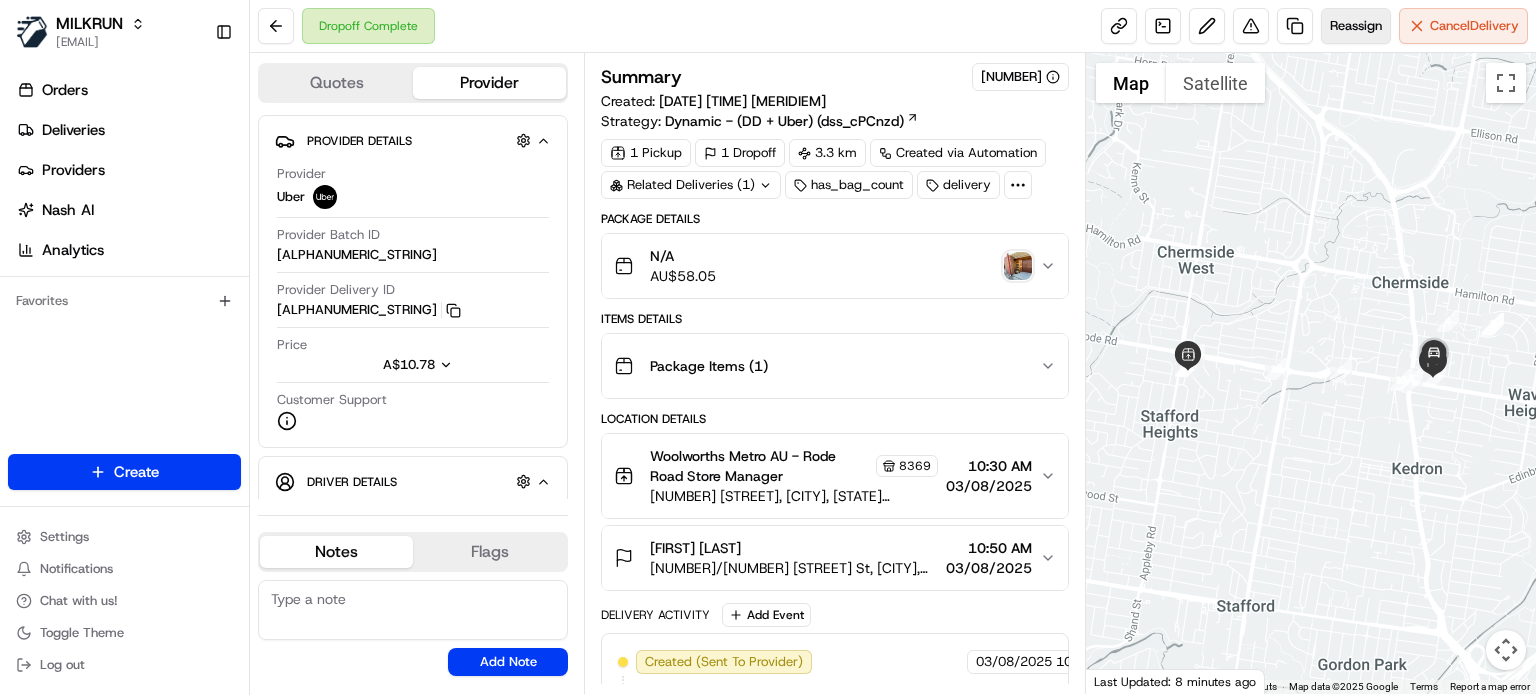 click on "Reassign" at bounding box center [1356, 26] 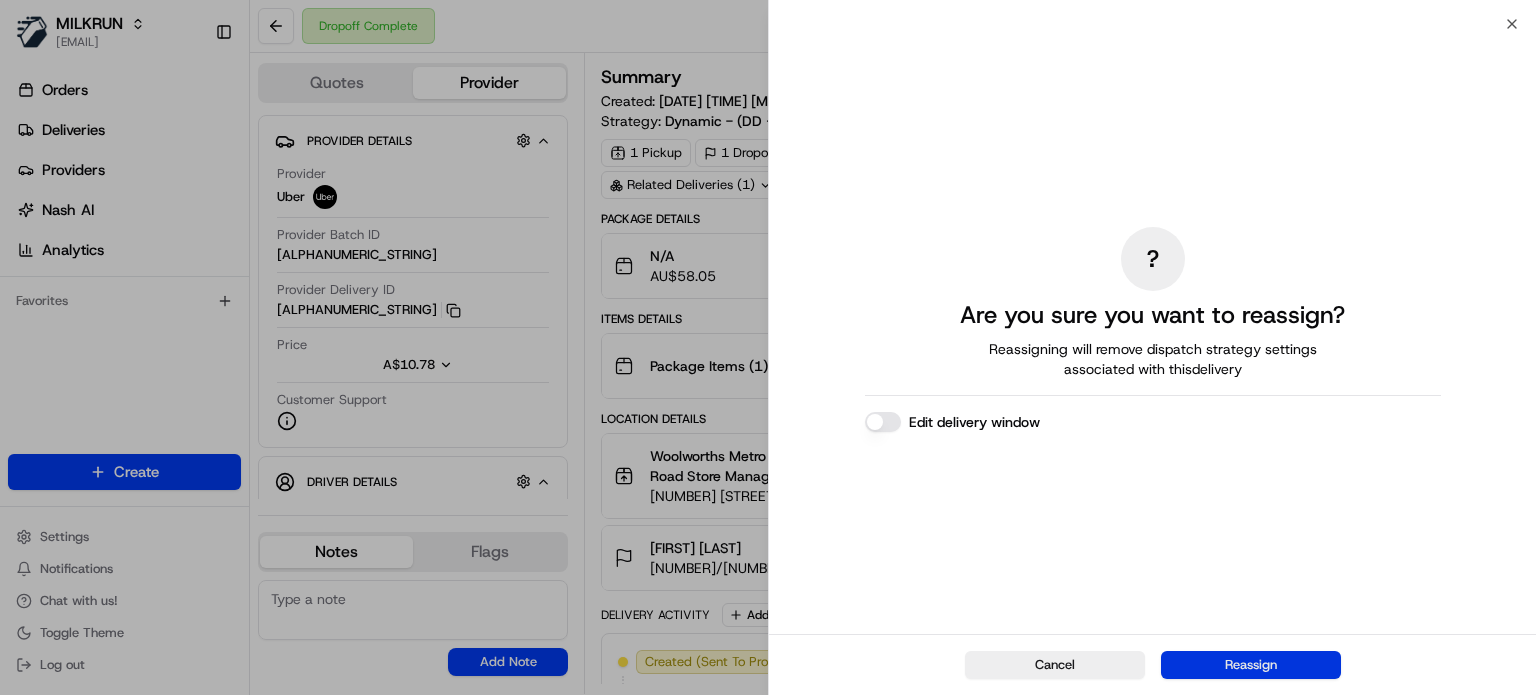 click on "Reassign" at bounding box center [1251, 665] 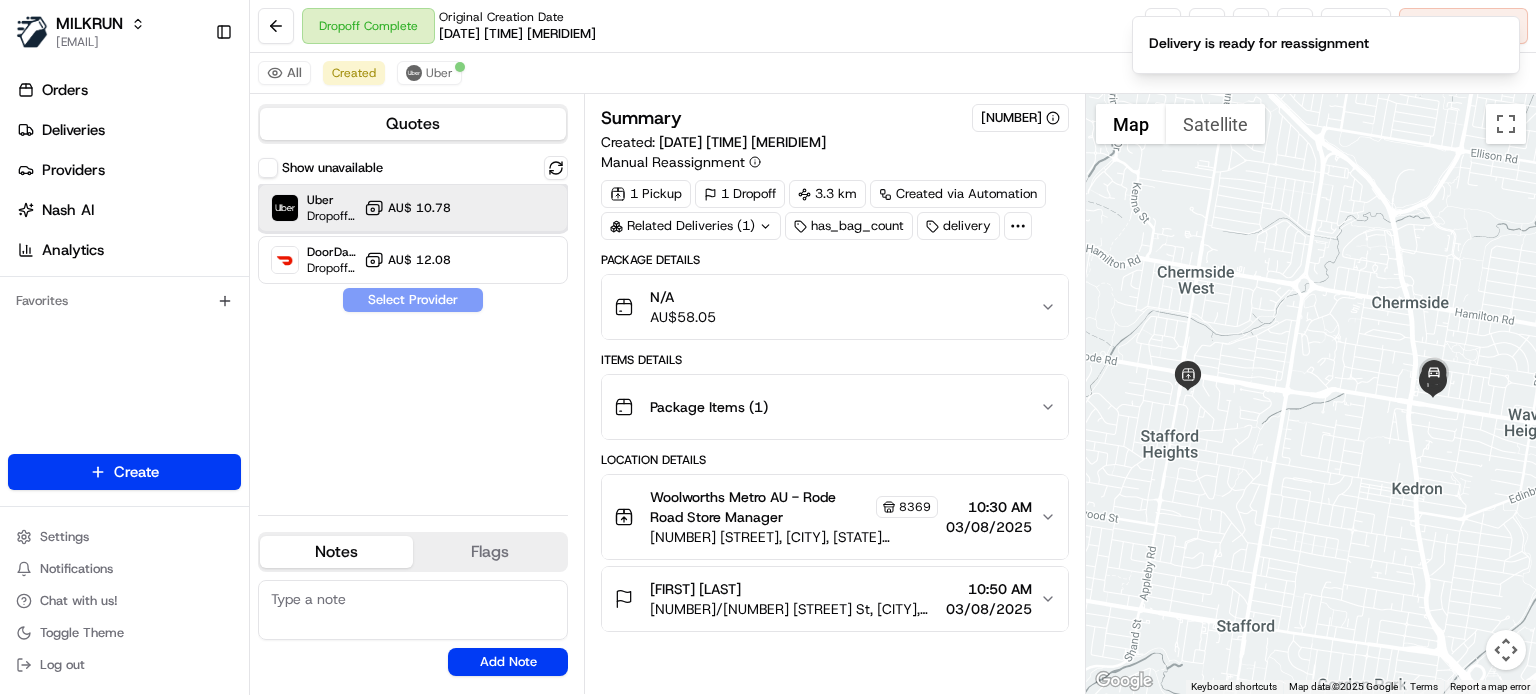 click on "Uber Dropoff ETA   31 minutes AU$   [PRICE]" at bounding box center (413, 208) 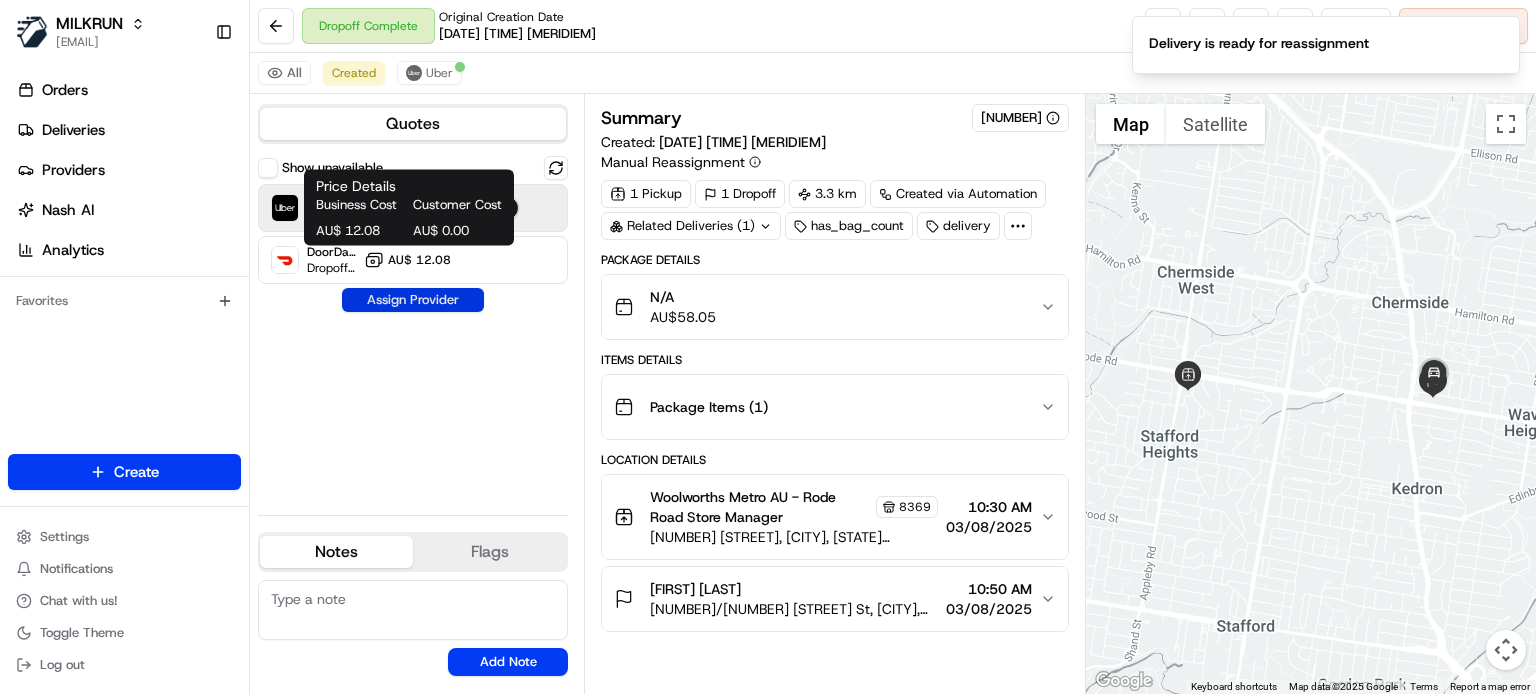 click on "Assign Provider" at bounding box center (413, 300) 